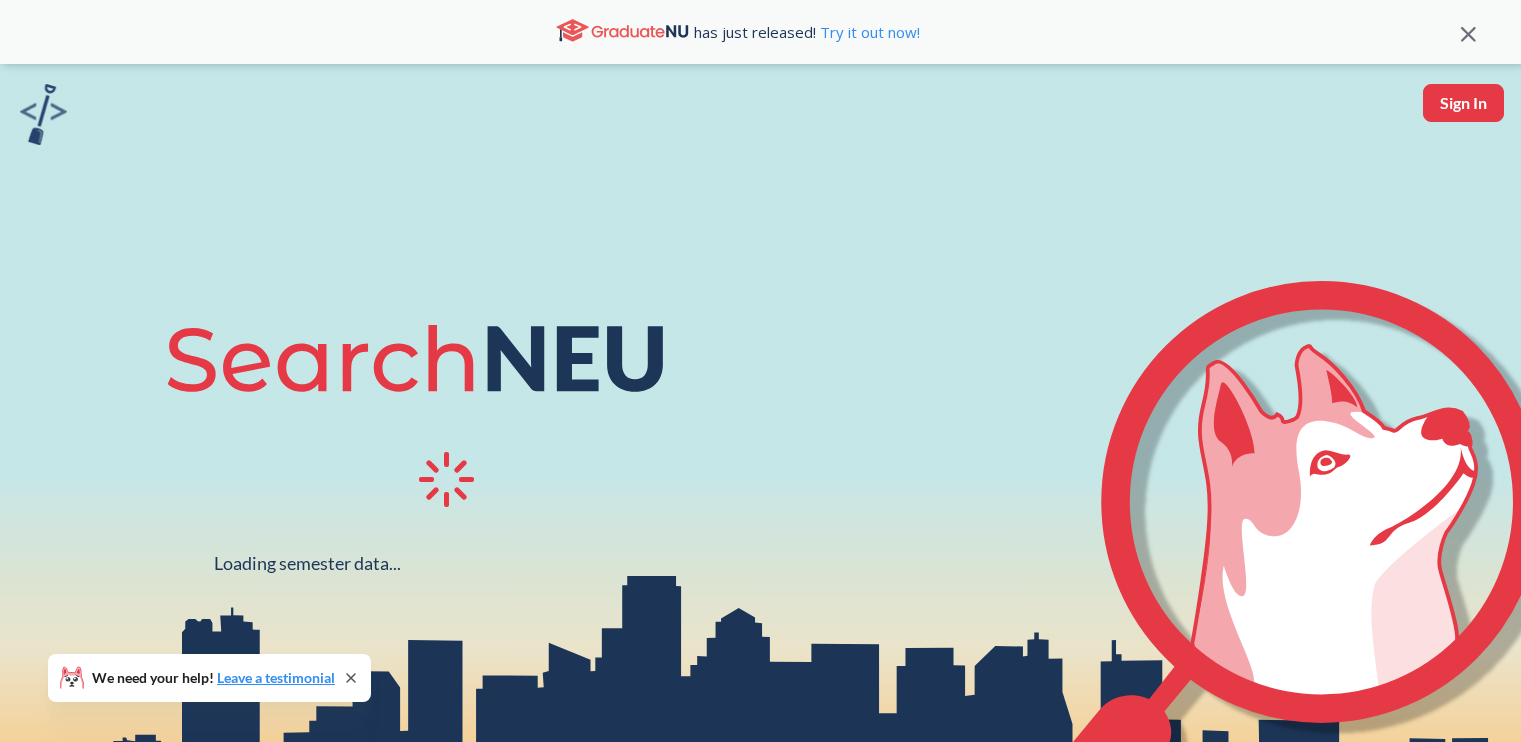 scroll, scrollTop: 0, scrollLeft: 0, axis: both 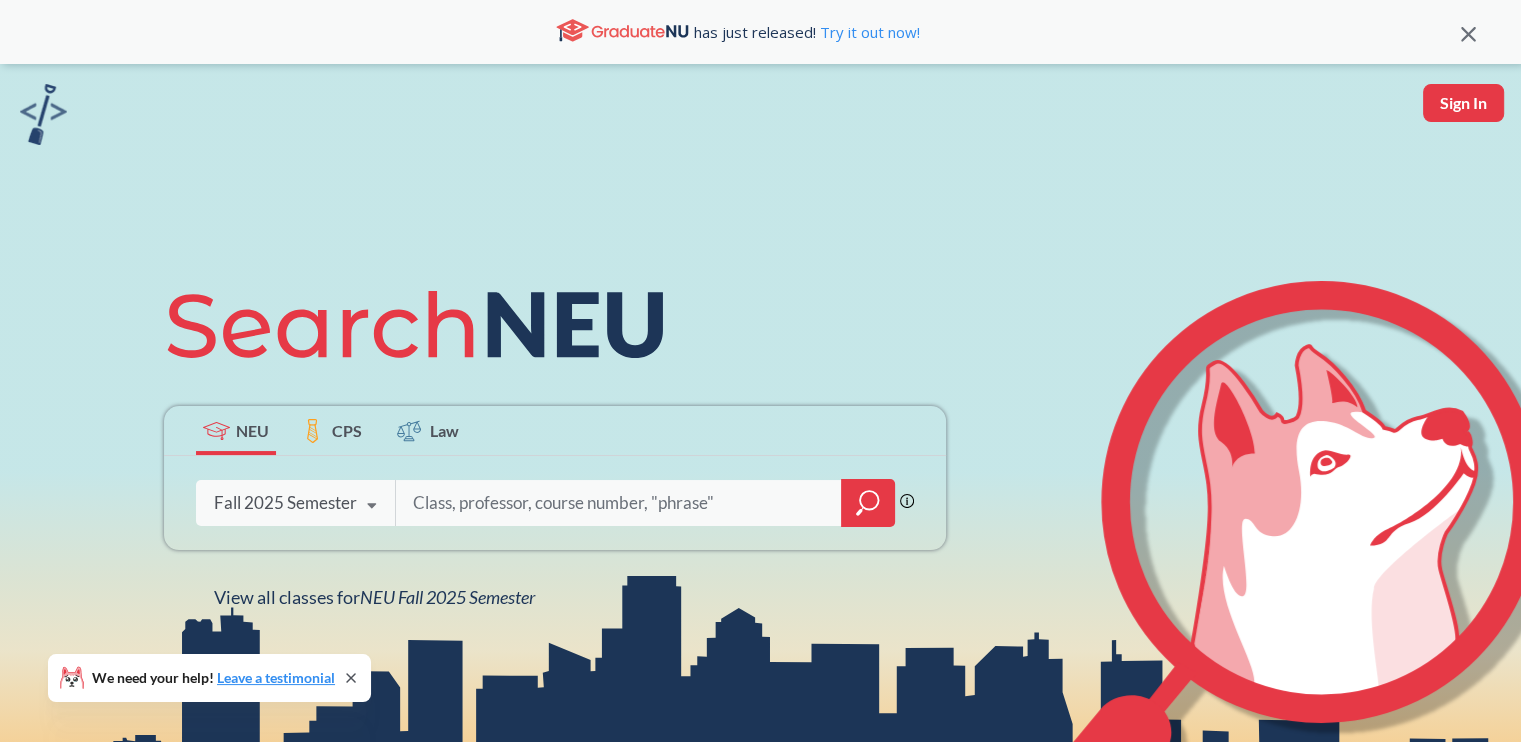 click at bounding box center [619, 503] 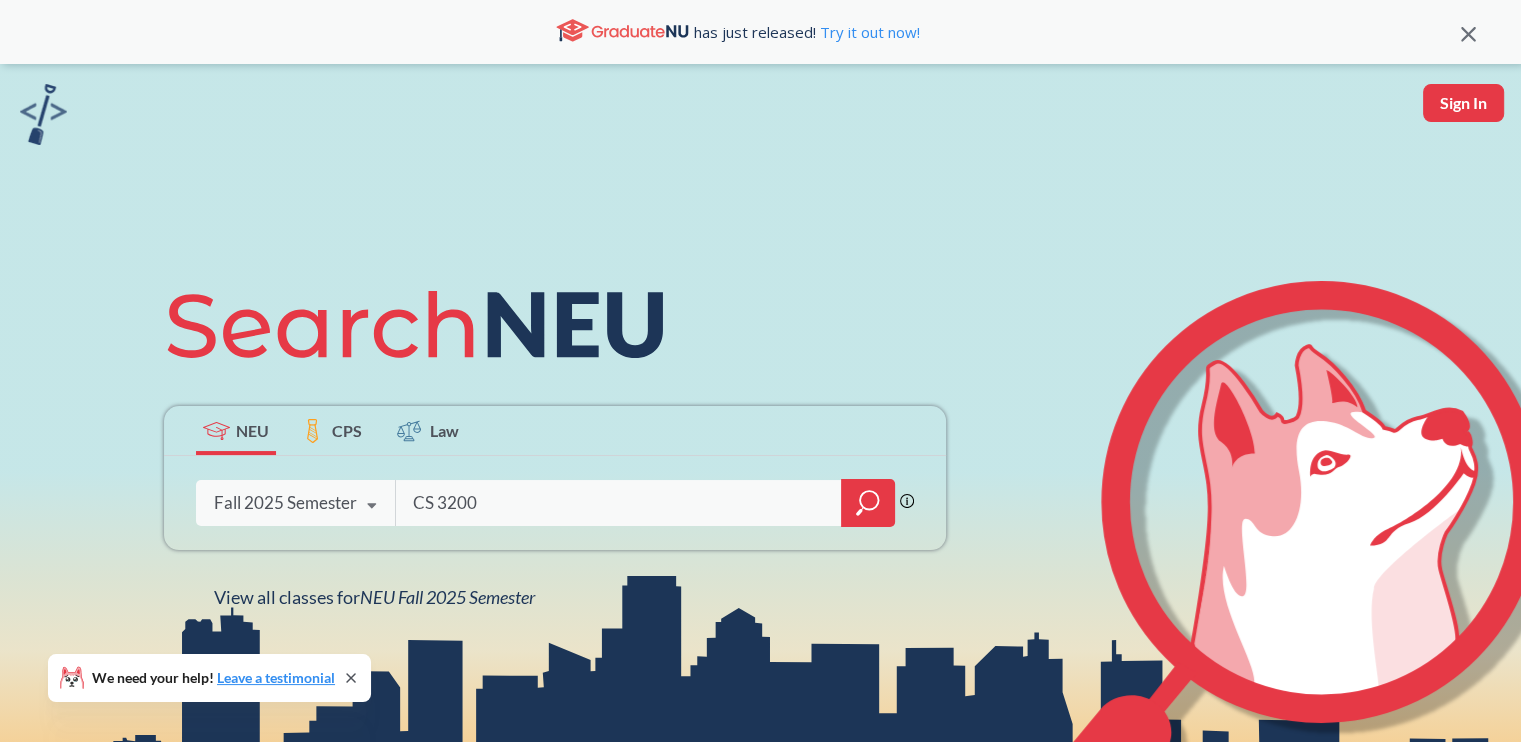 type on "CS 3200" 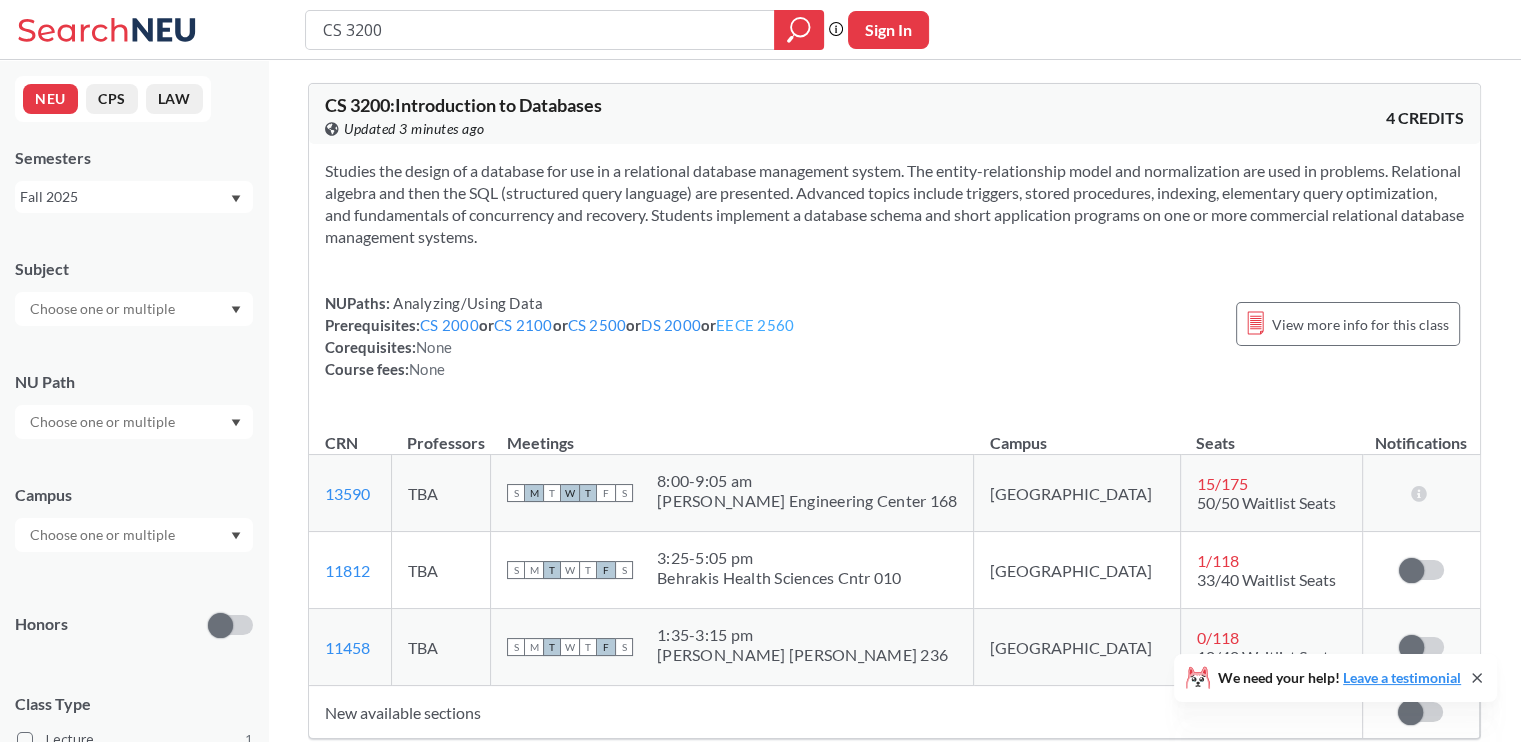 scroll, scrollTop: 0, scrollLeft: 0, axis: both 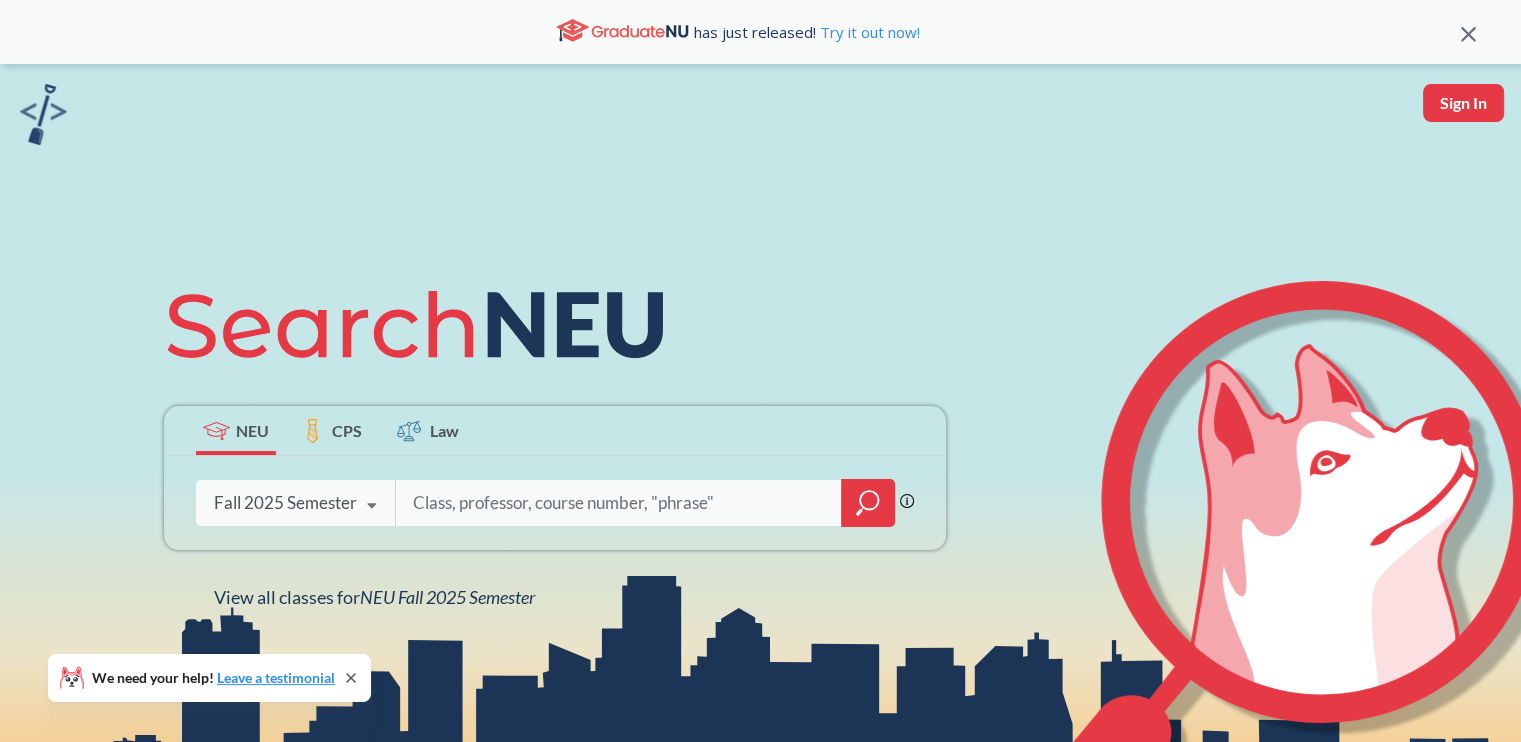 click at bounding box center [619, 503] 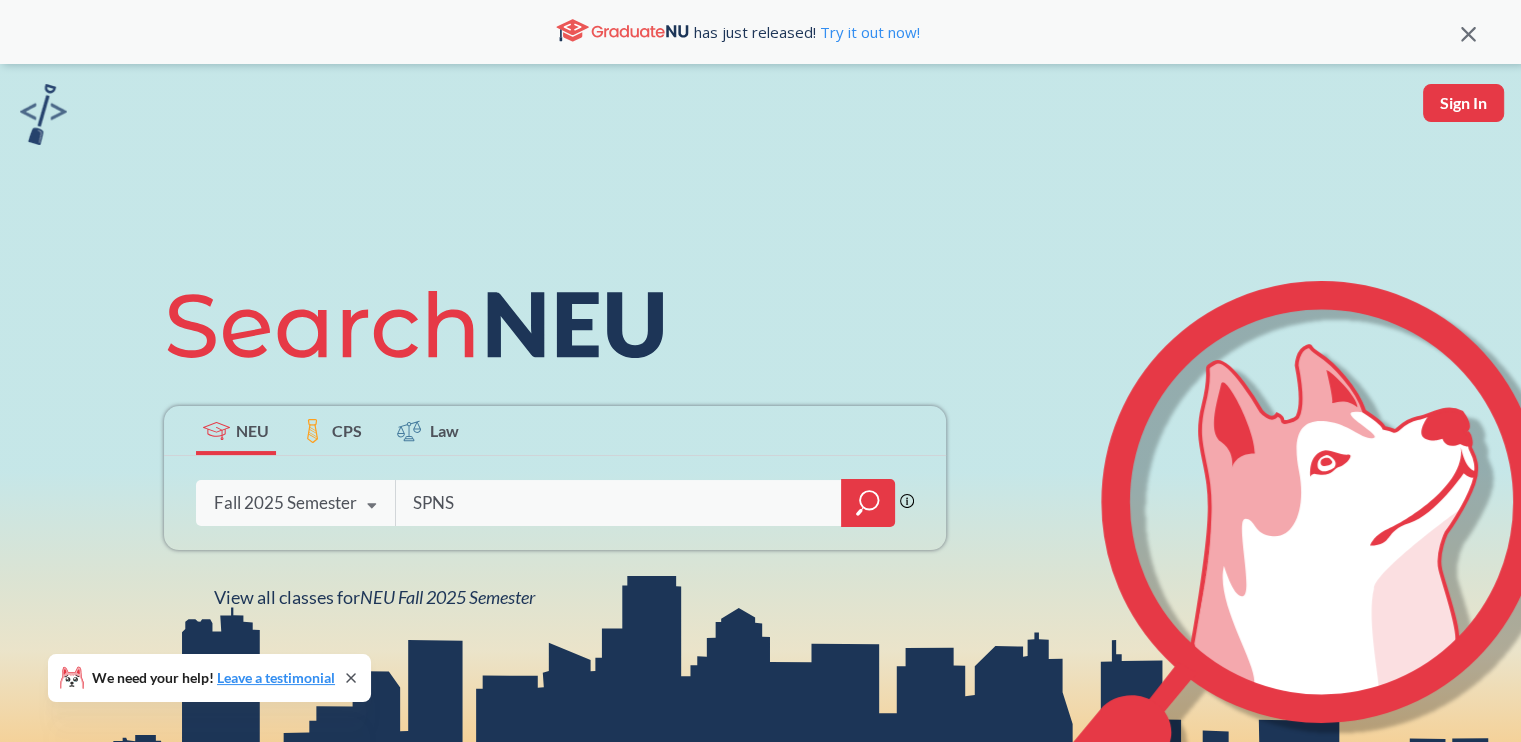 type on "SPNS" 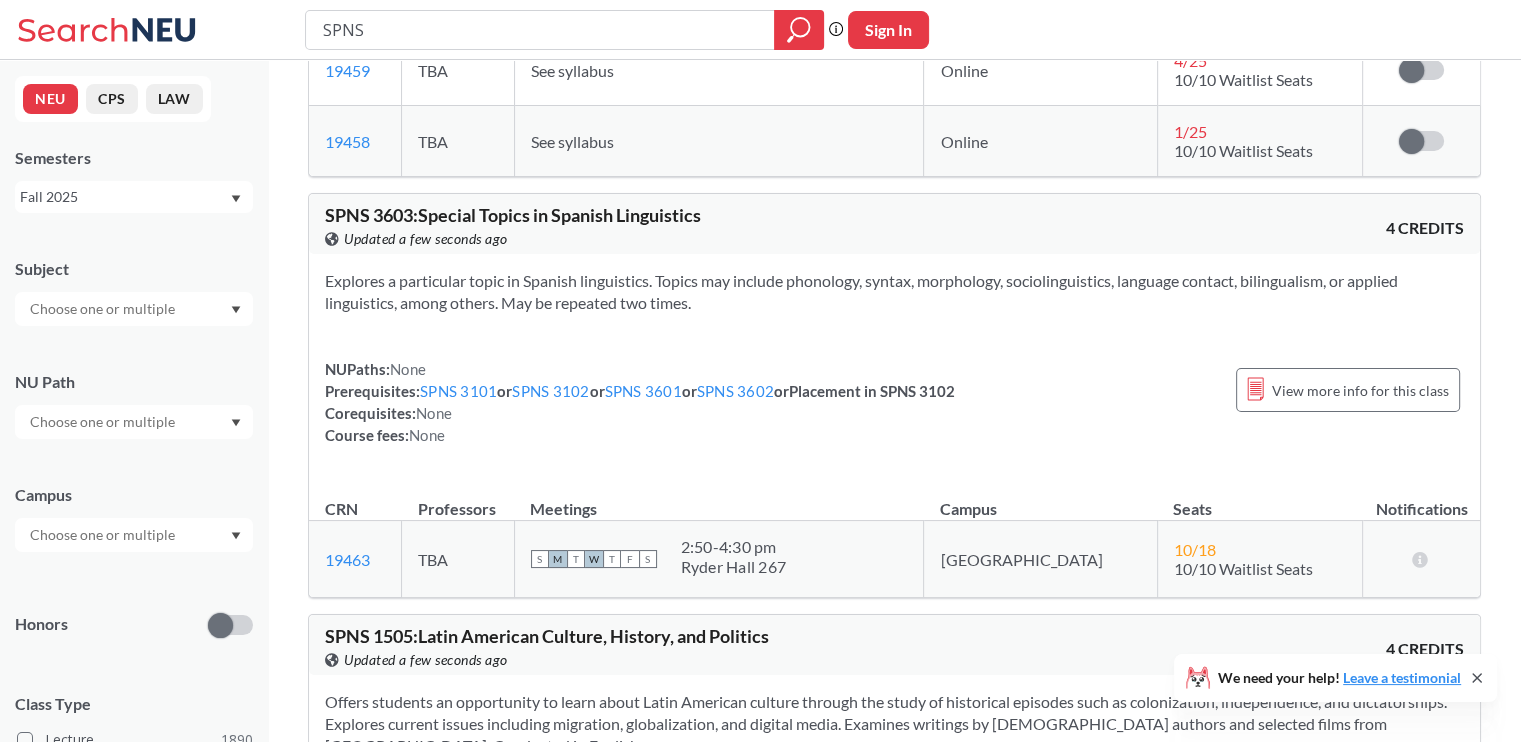 scroll, scrollTop: 4500, scrollLeft: 0, axis: vertical 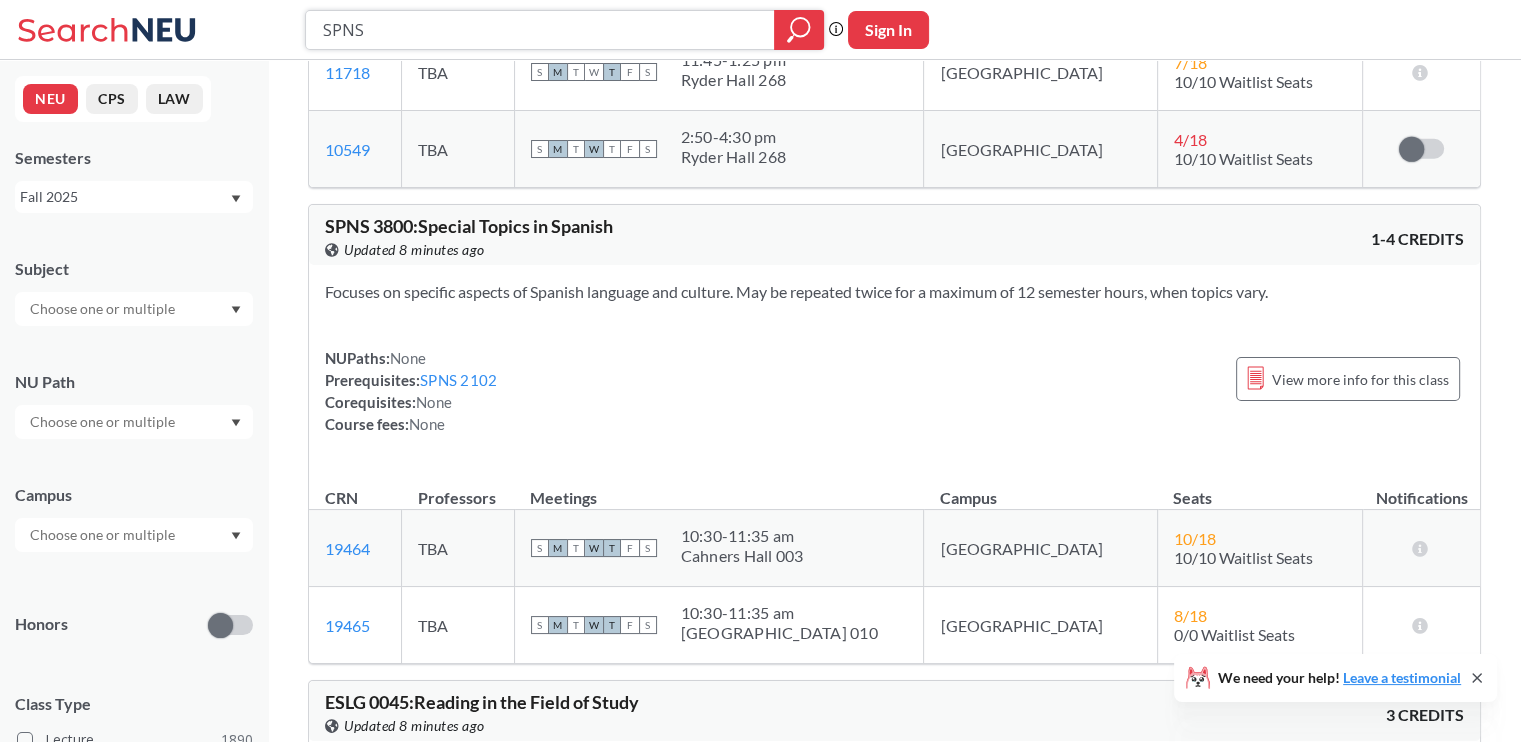 click on "SPNS" at bounding box center [540, 30] 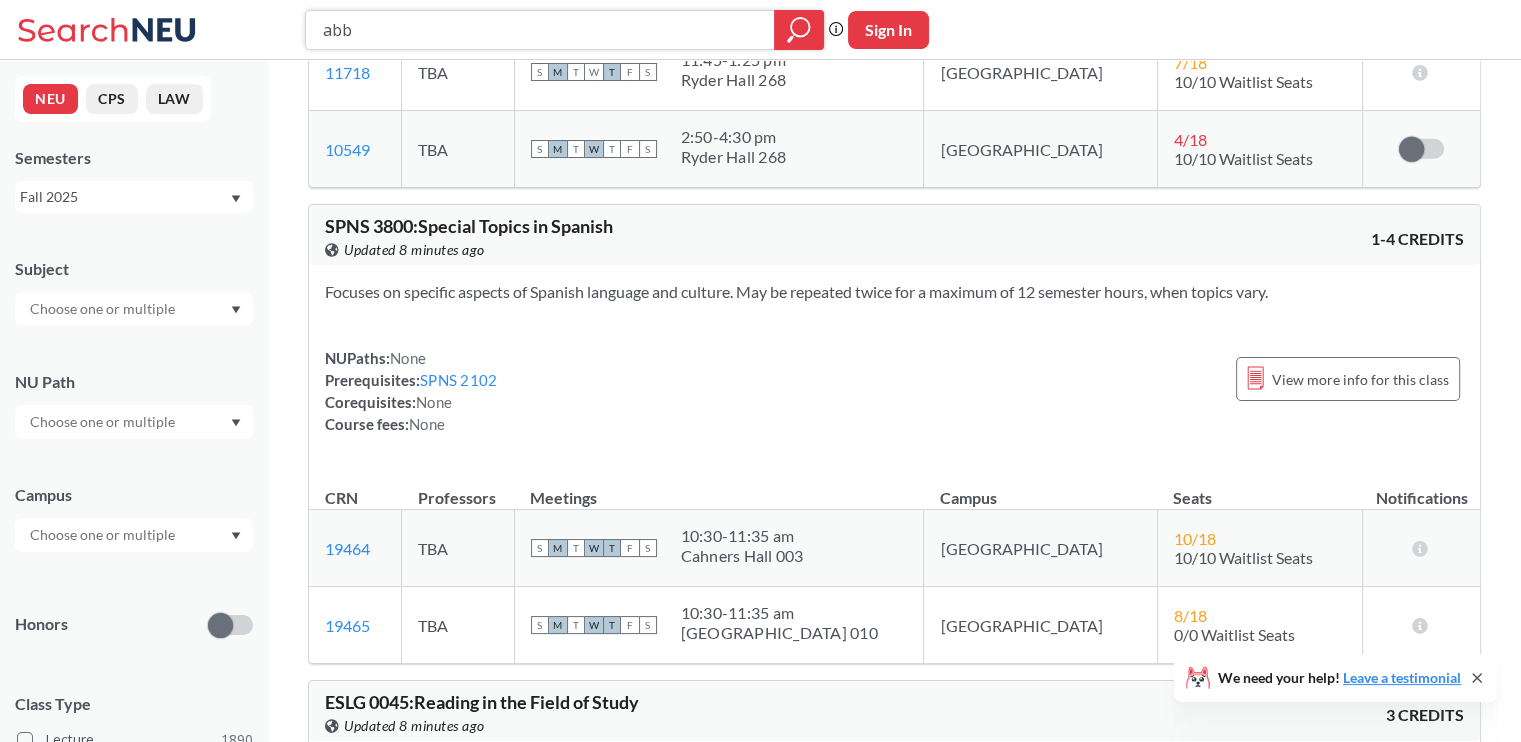 type on "abb" 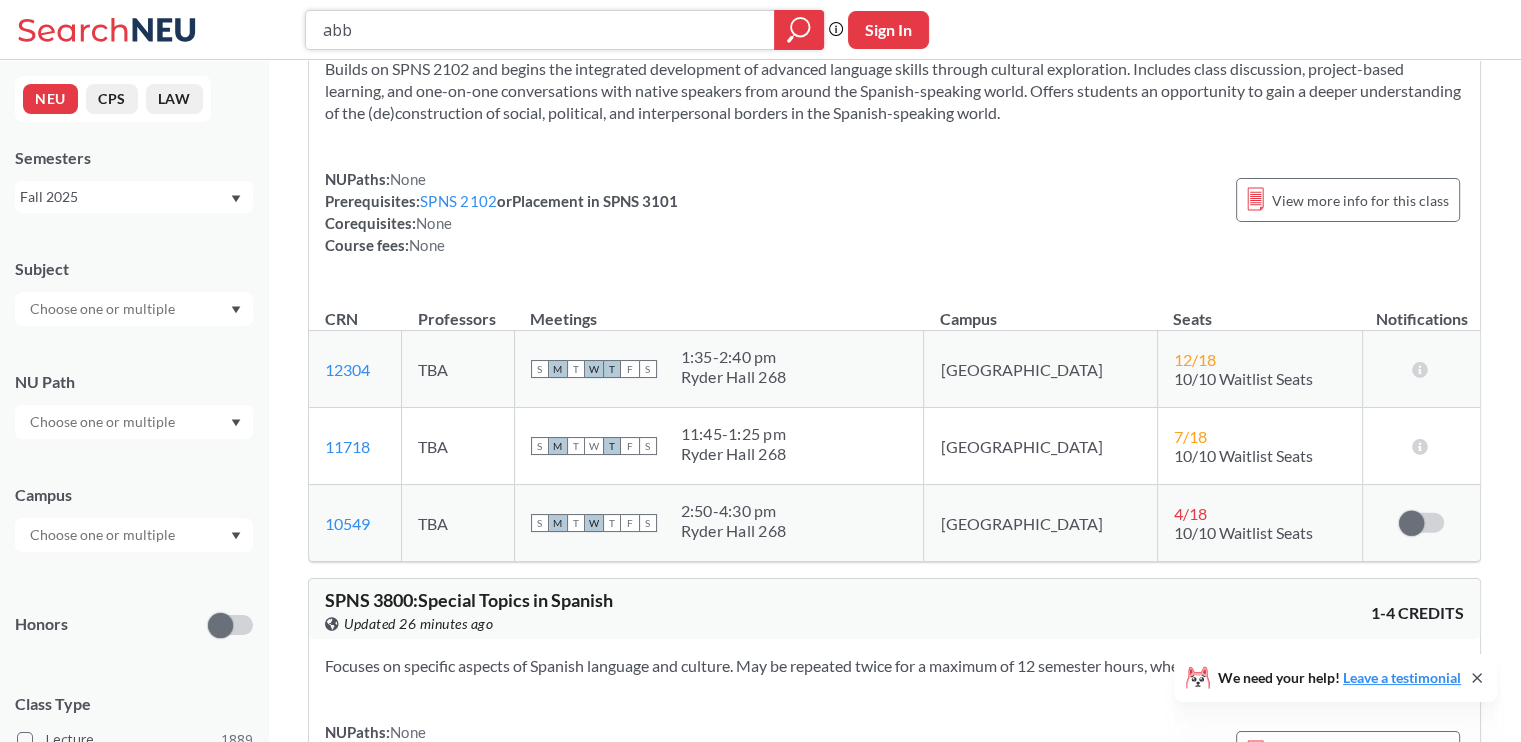 scroll, scrollTop: 5546, scrollLeft: 0, axis: vertical 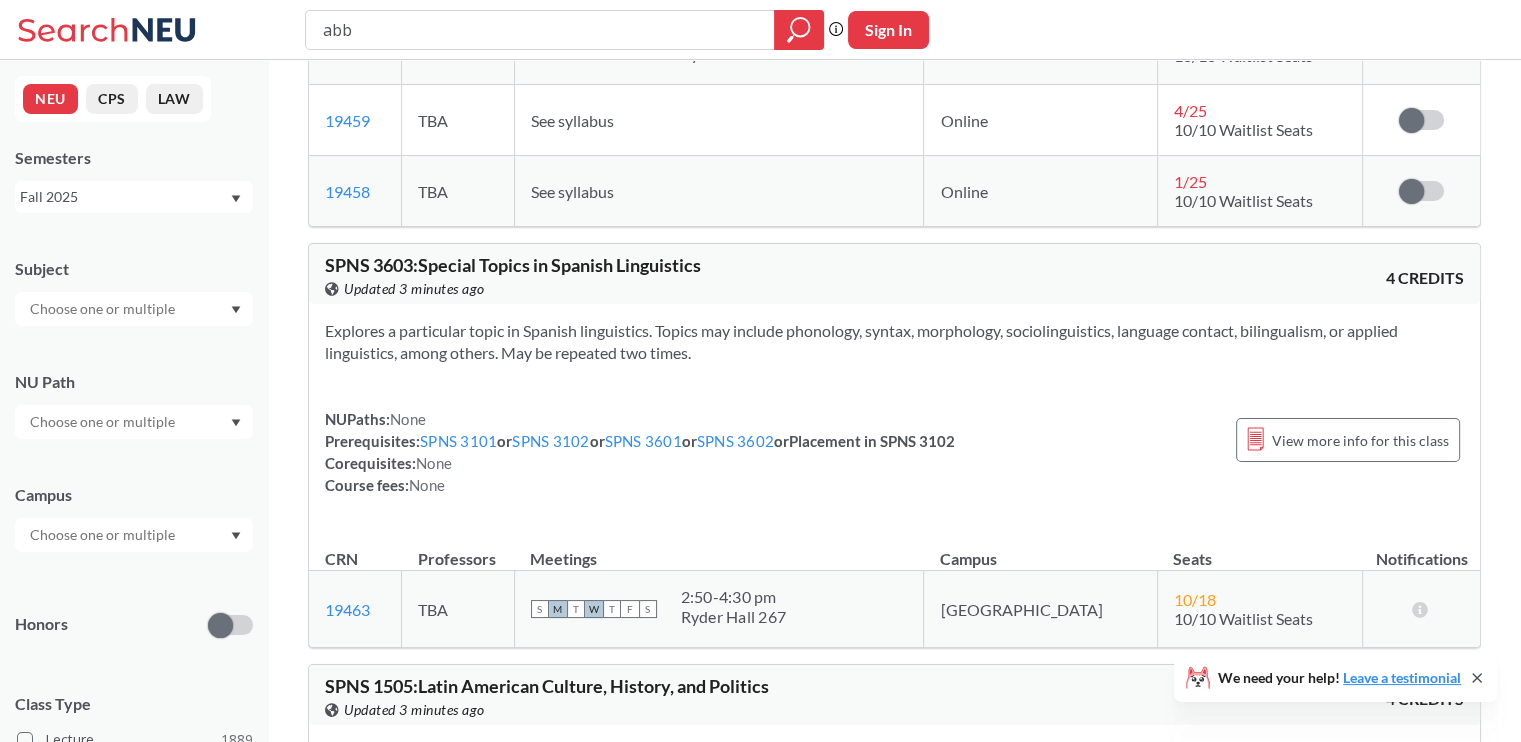 click on "SPNS   3603 :  Special Topics in Spanish Linguistics" at bounding box center [513, 265] 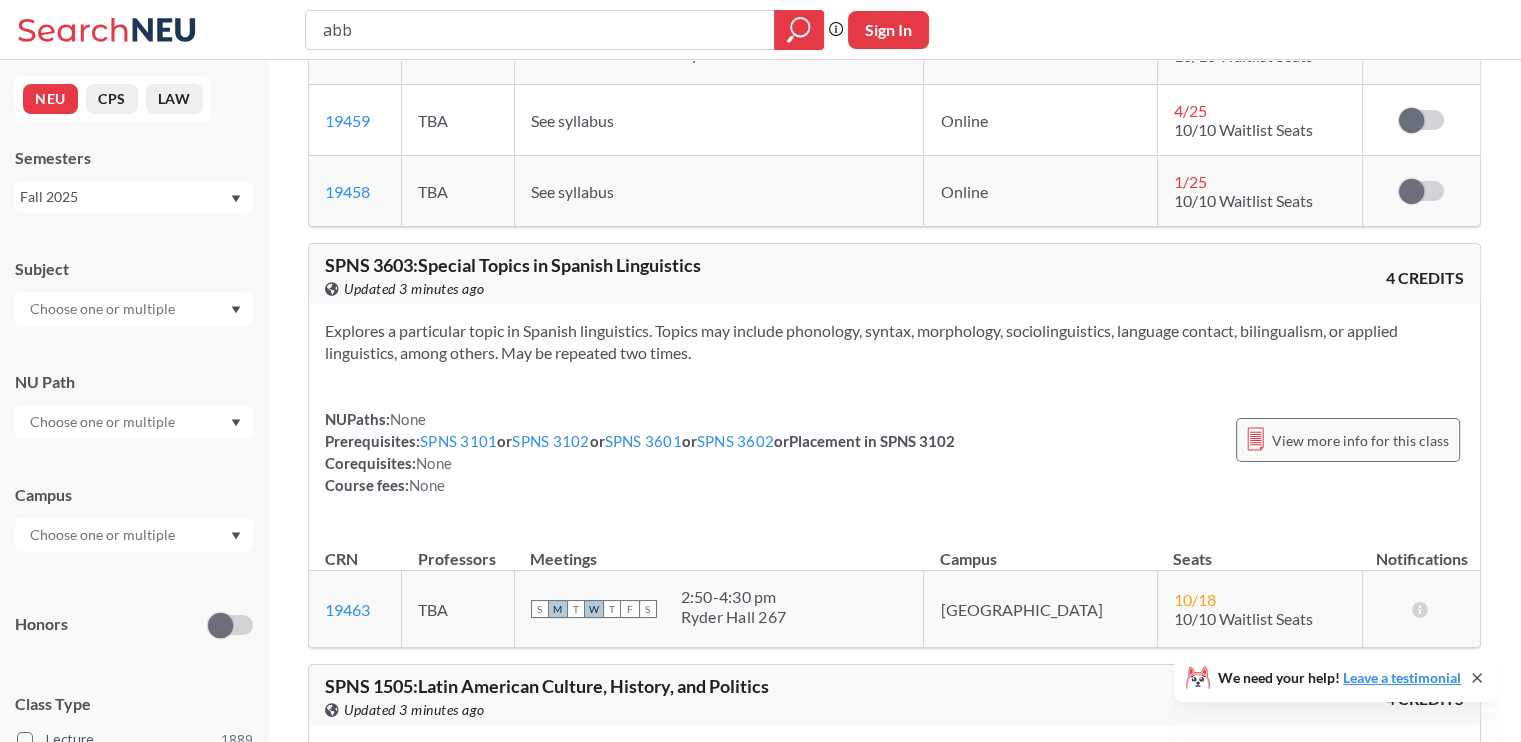 click on "View more info for this class" at bounding box center (1360, 440) 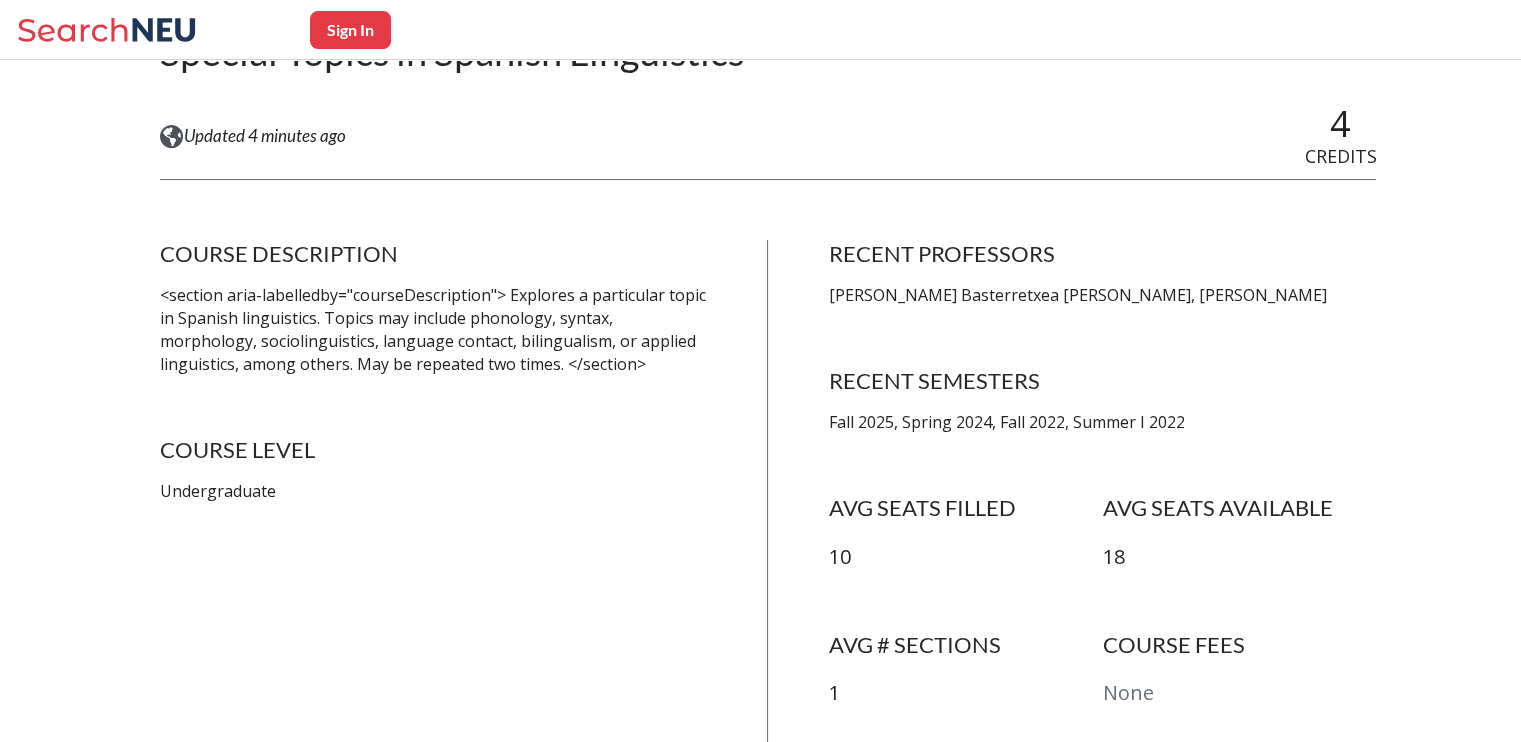scroll, scrollTop: 200, scrollLeft: 0, axis: vertical 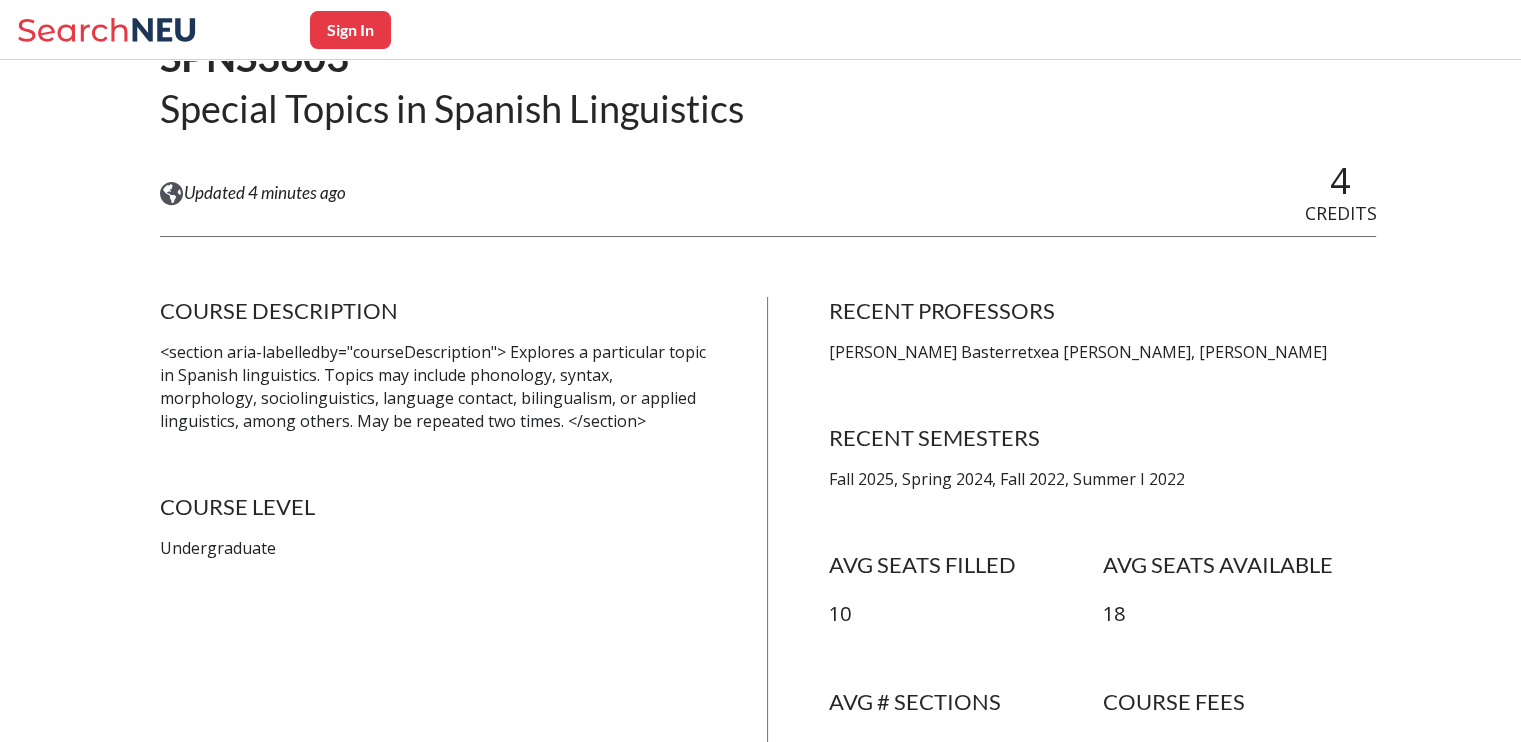 click on "Fall 2025, Spring 2024, Fall 2022, Summer I 2022" at bounding box center [1103, 479] 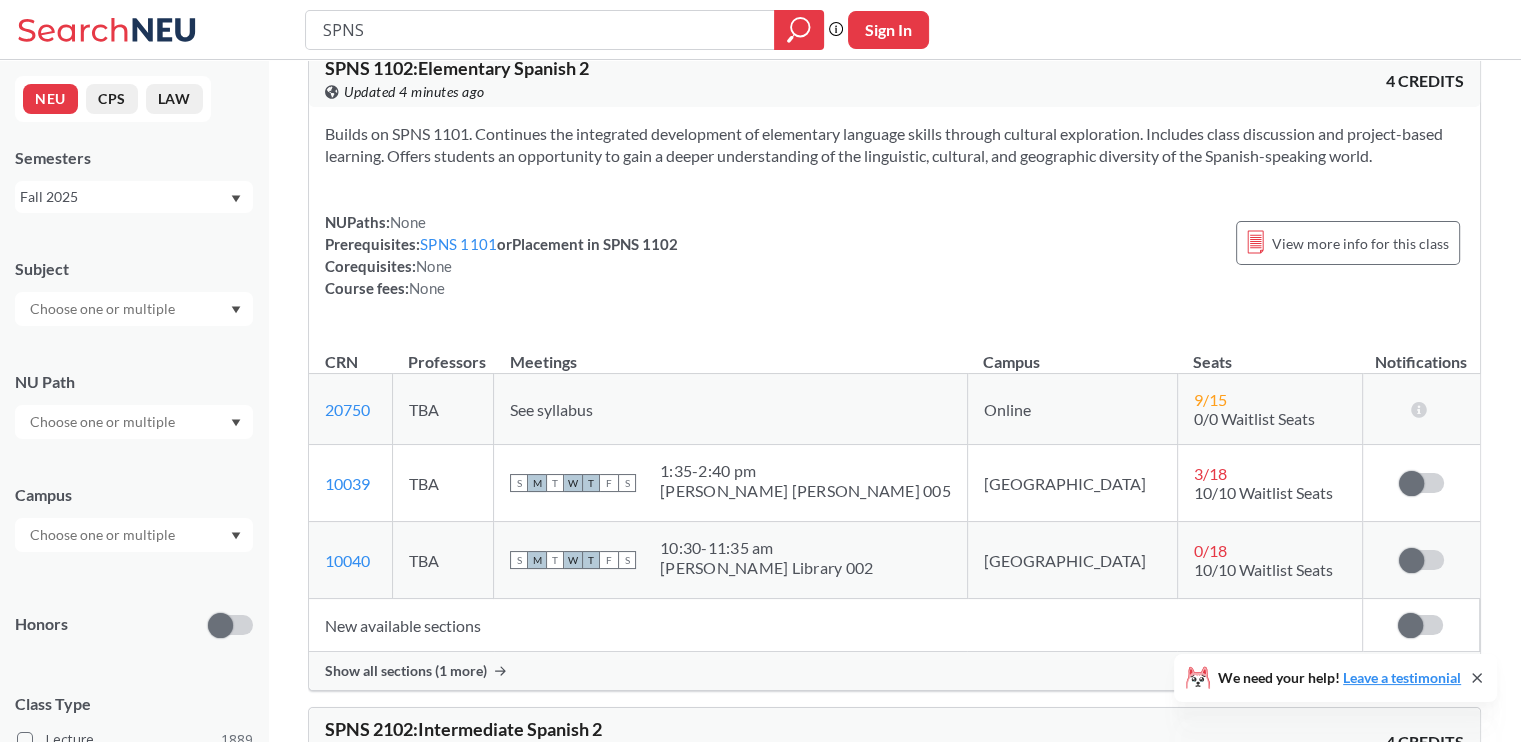 scroll, scrollTop: 0, scrollLeft: 0, axis: both 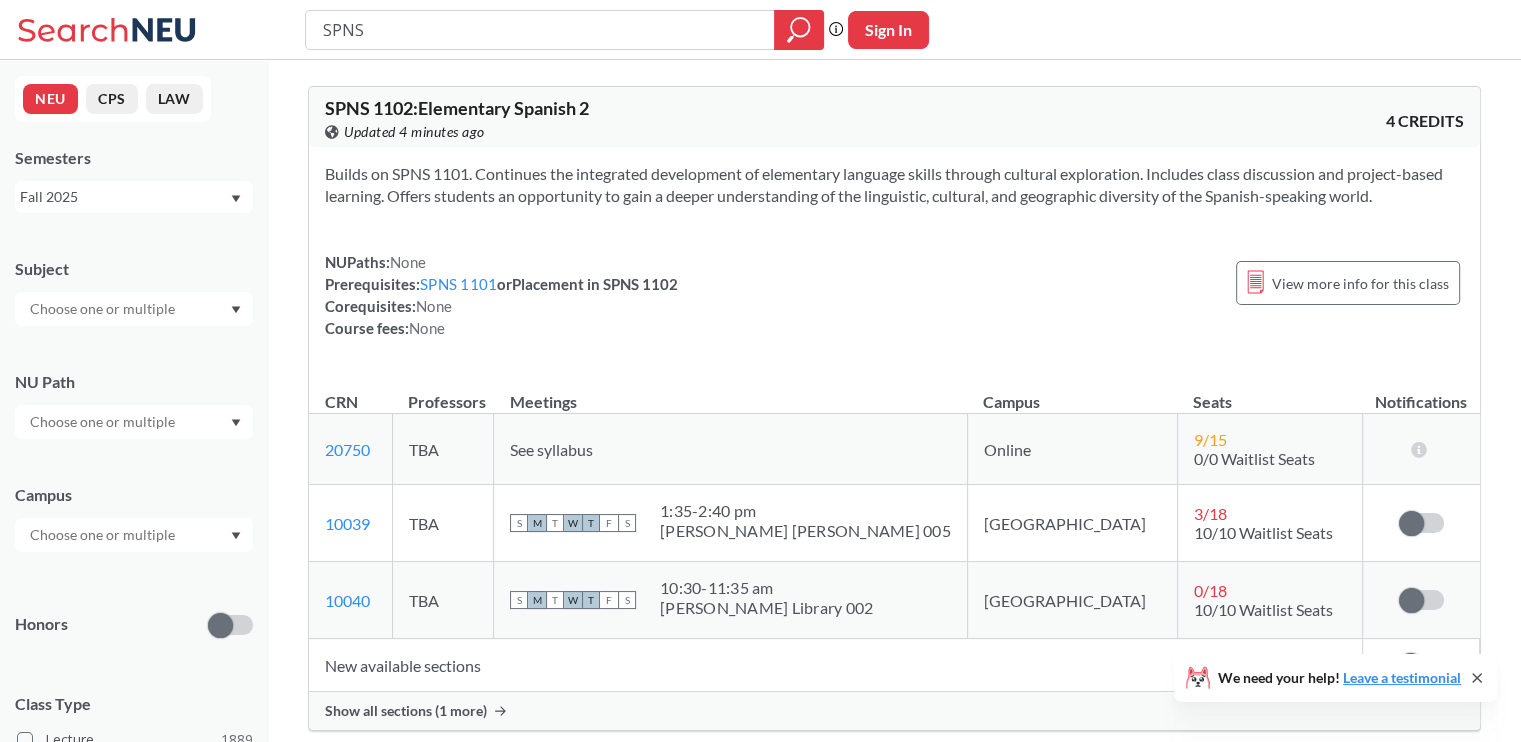 click on "Fall 2025" at bounding box center [124, 197] 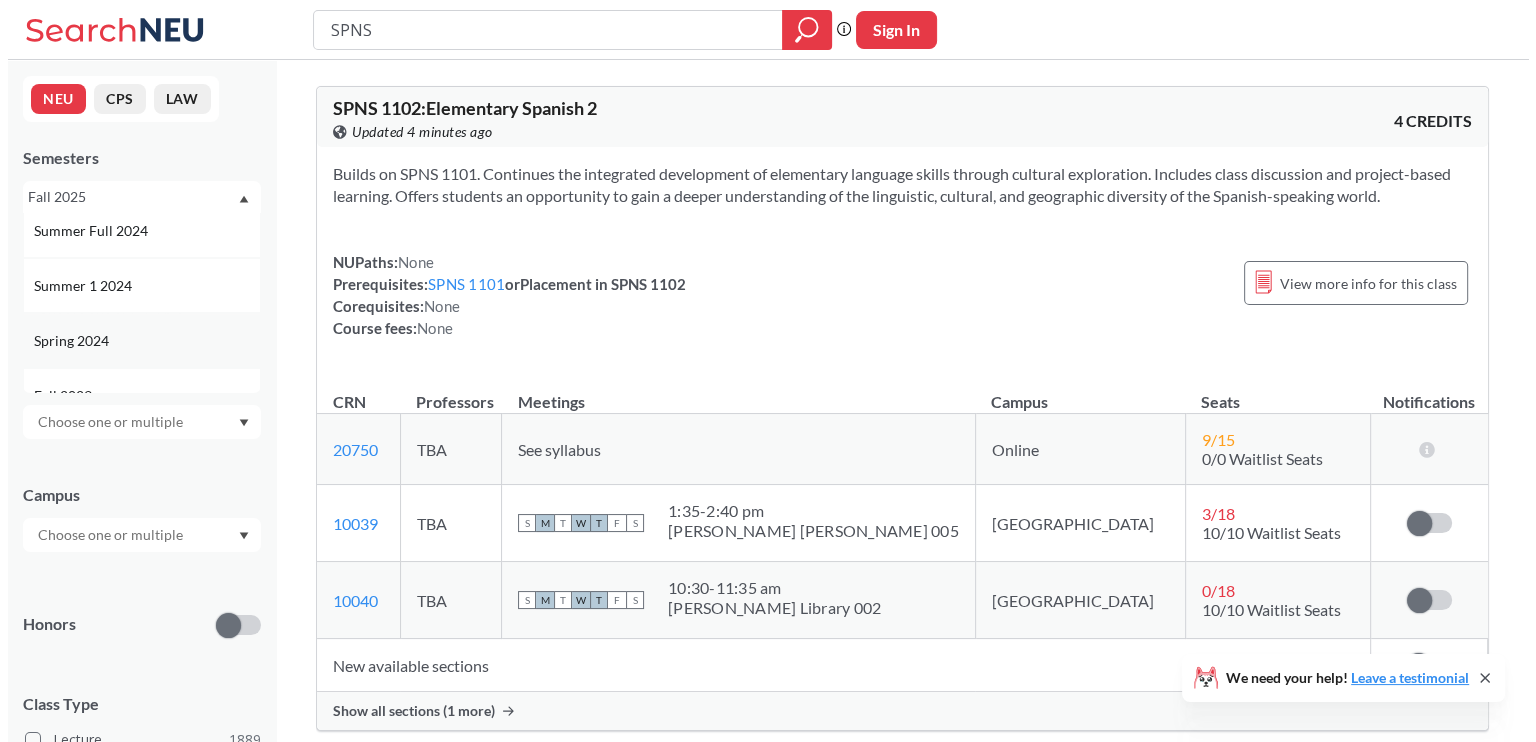 scroll, scrollTop: 400, scrollLeft: 0, axis: vertical 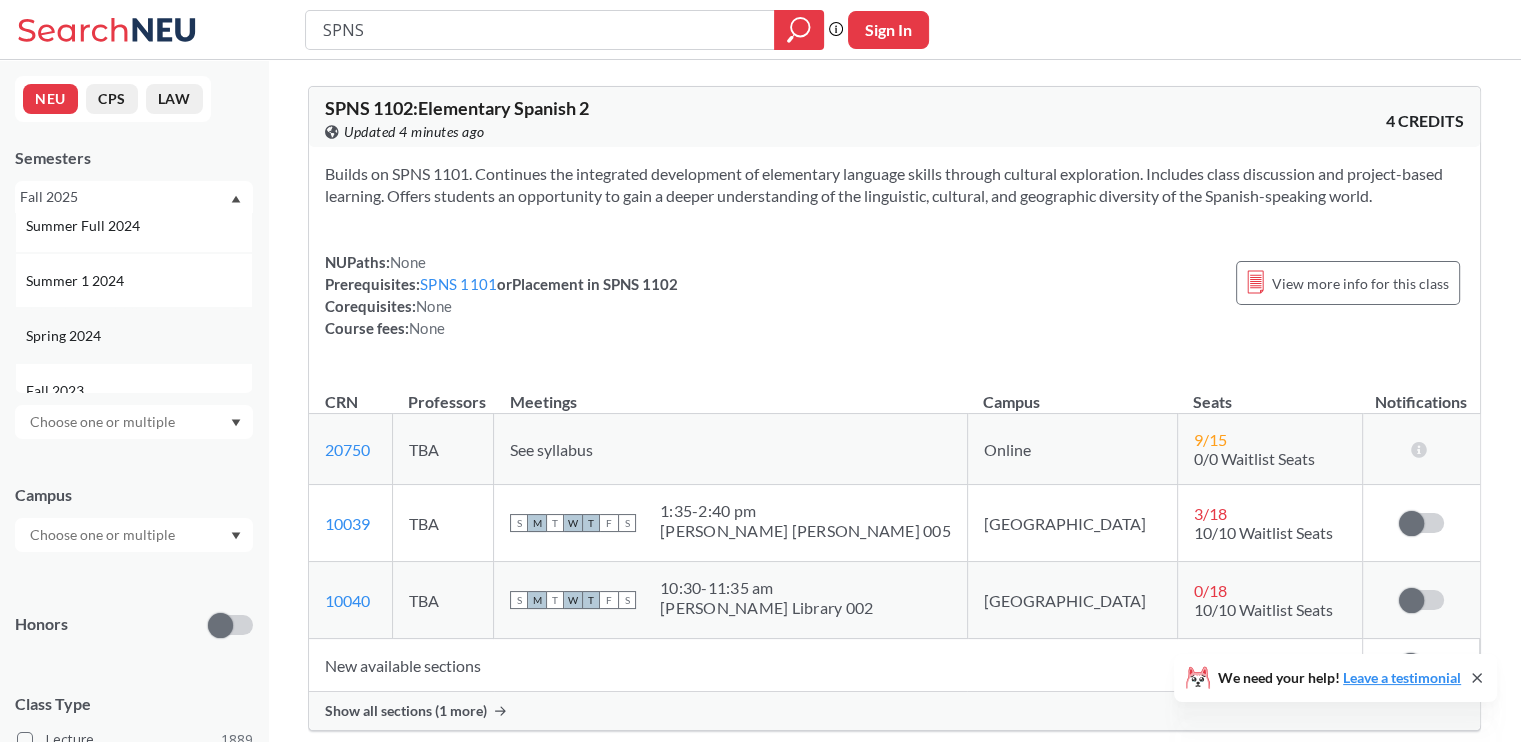 click on "Spring 2024" at bounding box center (65, 336) 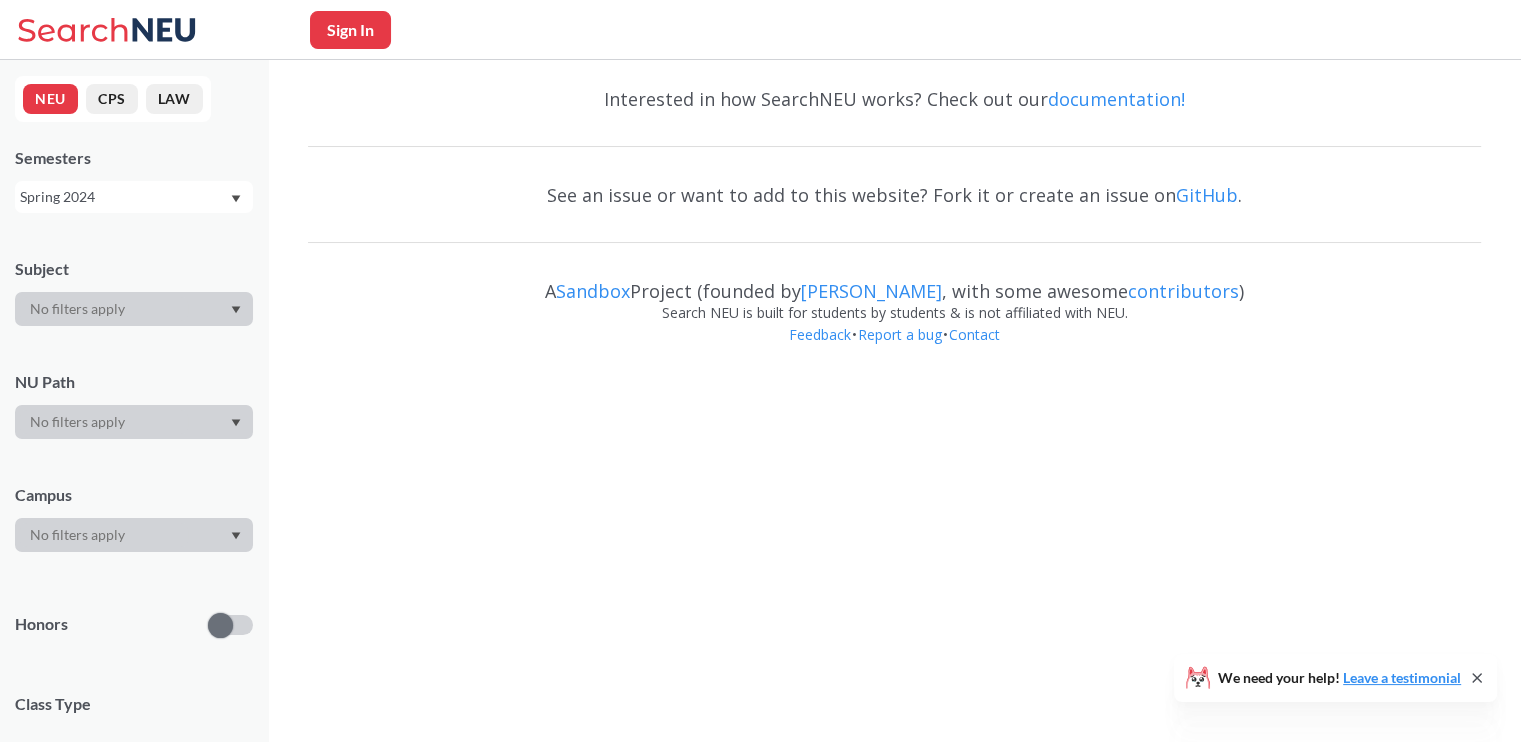 scroll, scrollTop: 0, scrollLeft: 0, axis: both 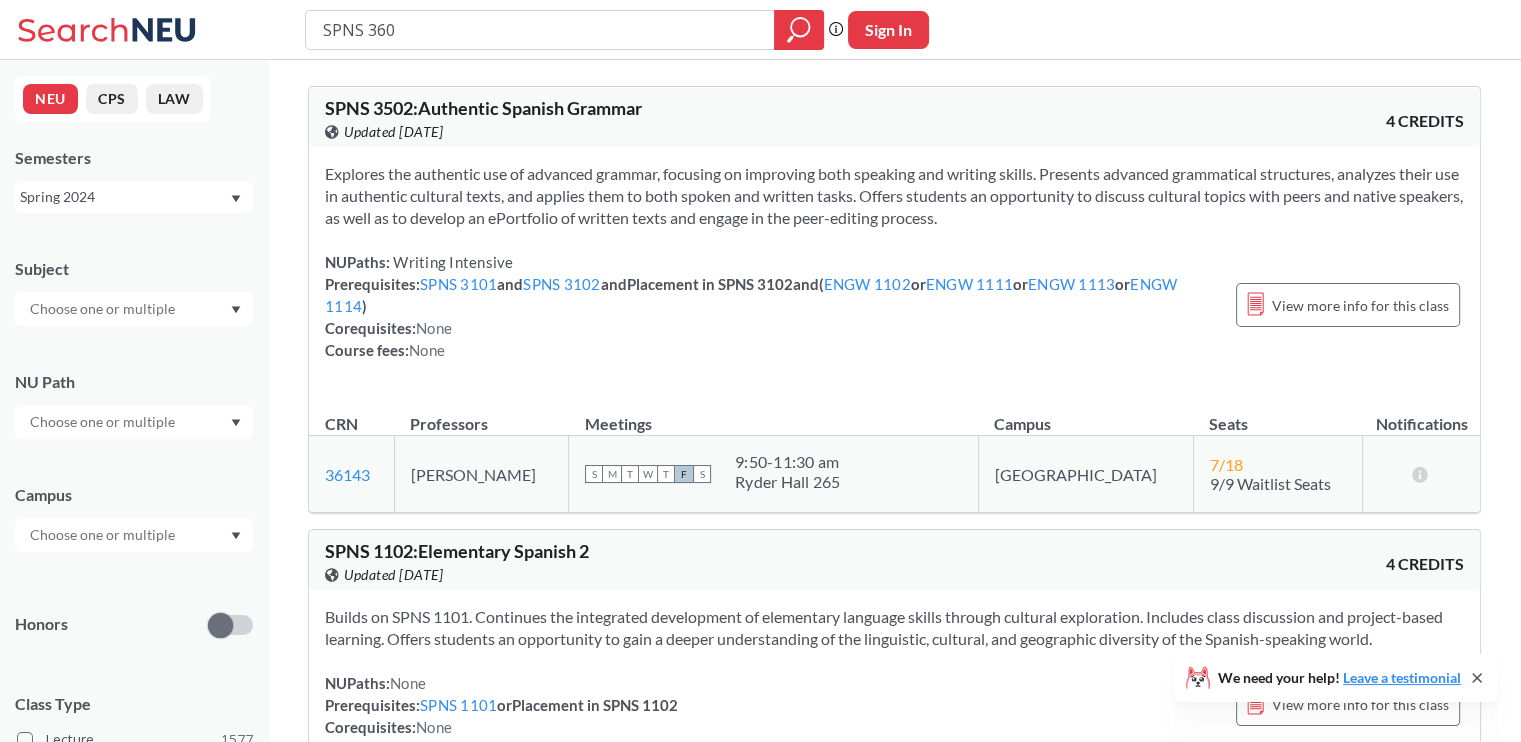 type on "SPNS 3603" 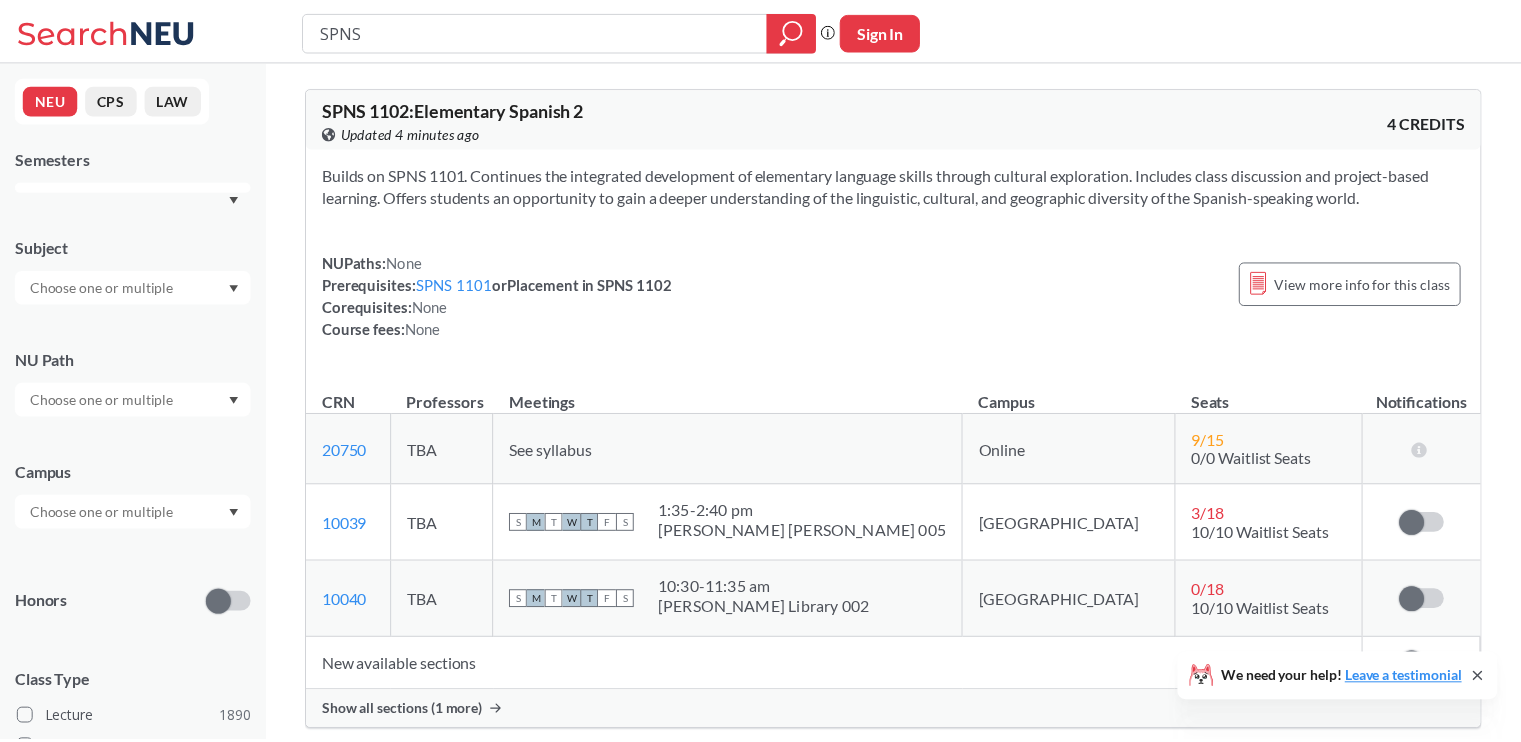 scroll, scrollTop: 0, scrollLeft: 0, axis: both 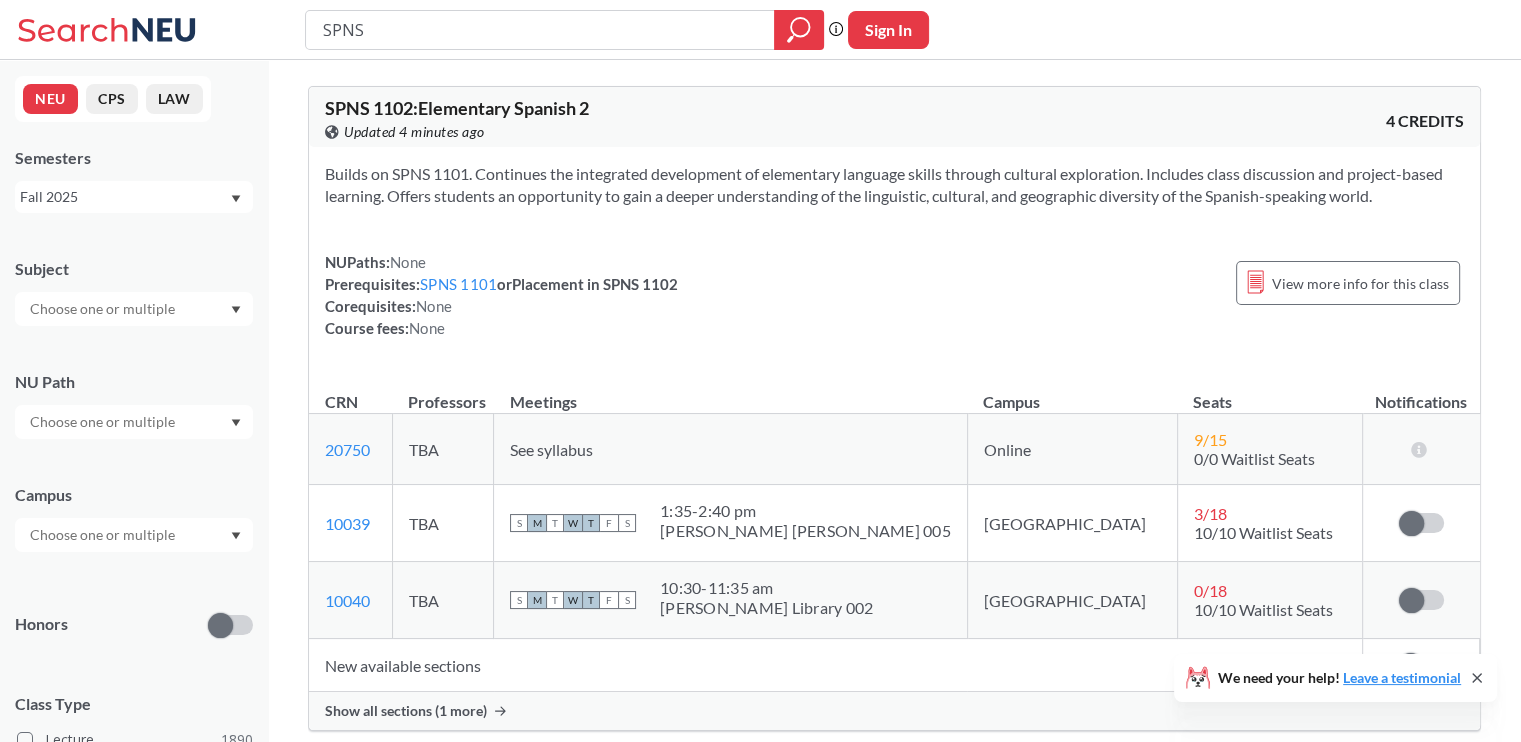 click on "SPNS" at bounding box center (540, 30) 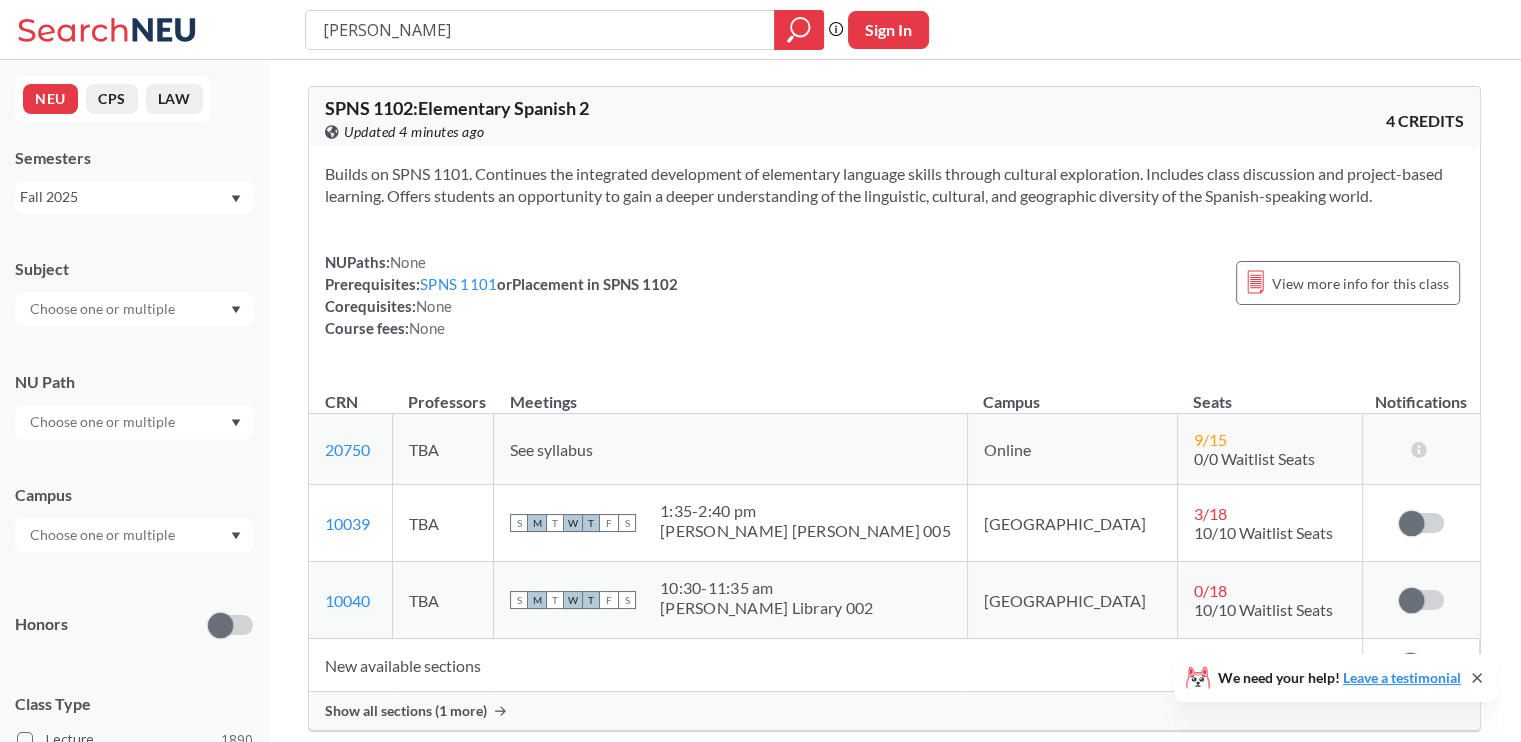 type on "[PERSON_NAME]" 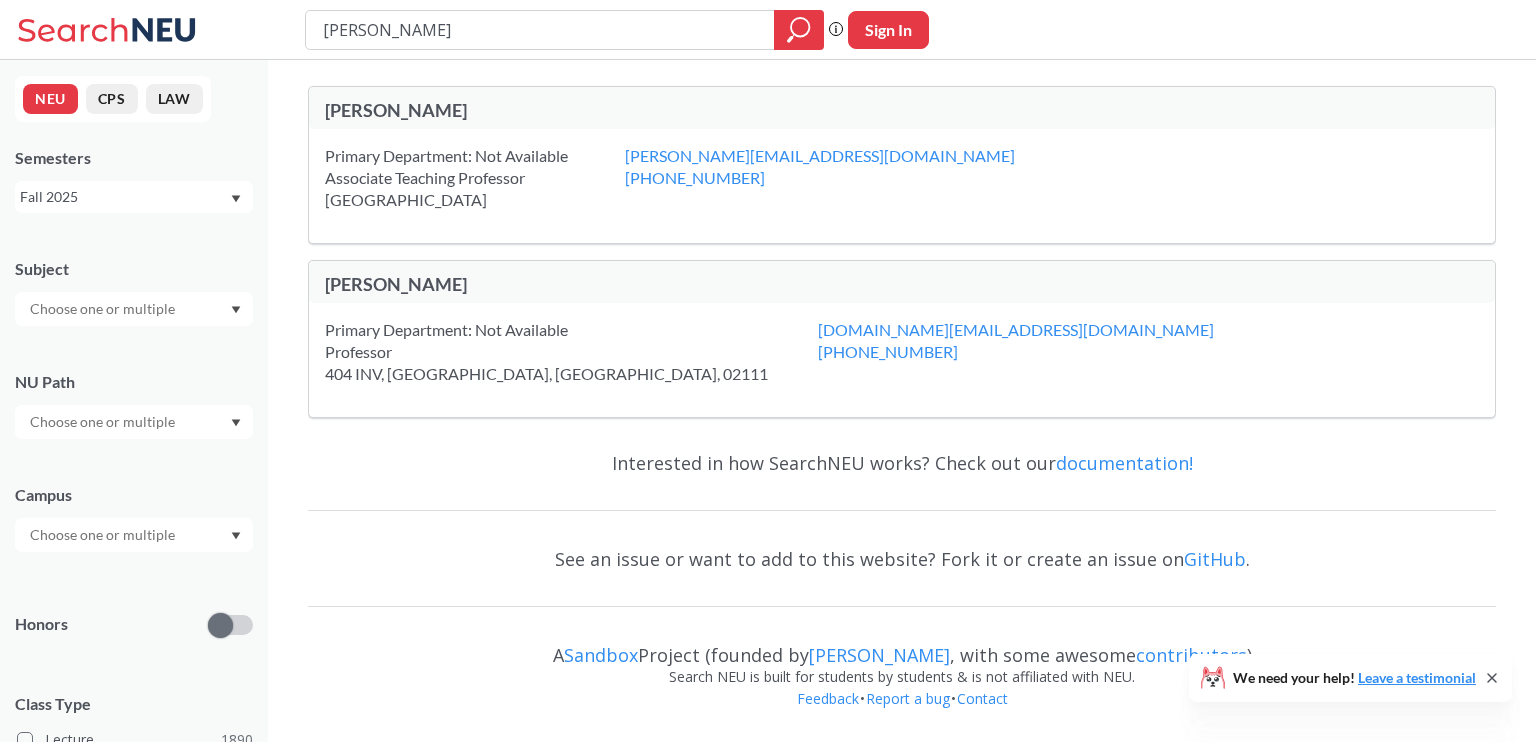 drag, startPoint x: 471, startPoint y: 27, endPoint x: 292, endPoint y: 26, distance: 179.00279 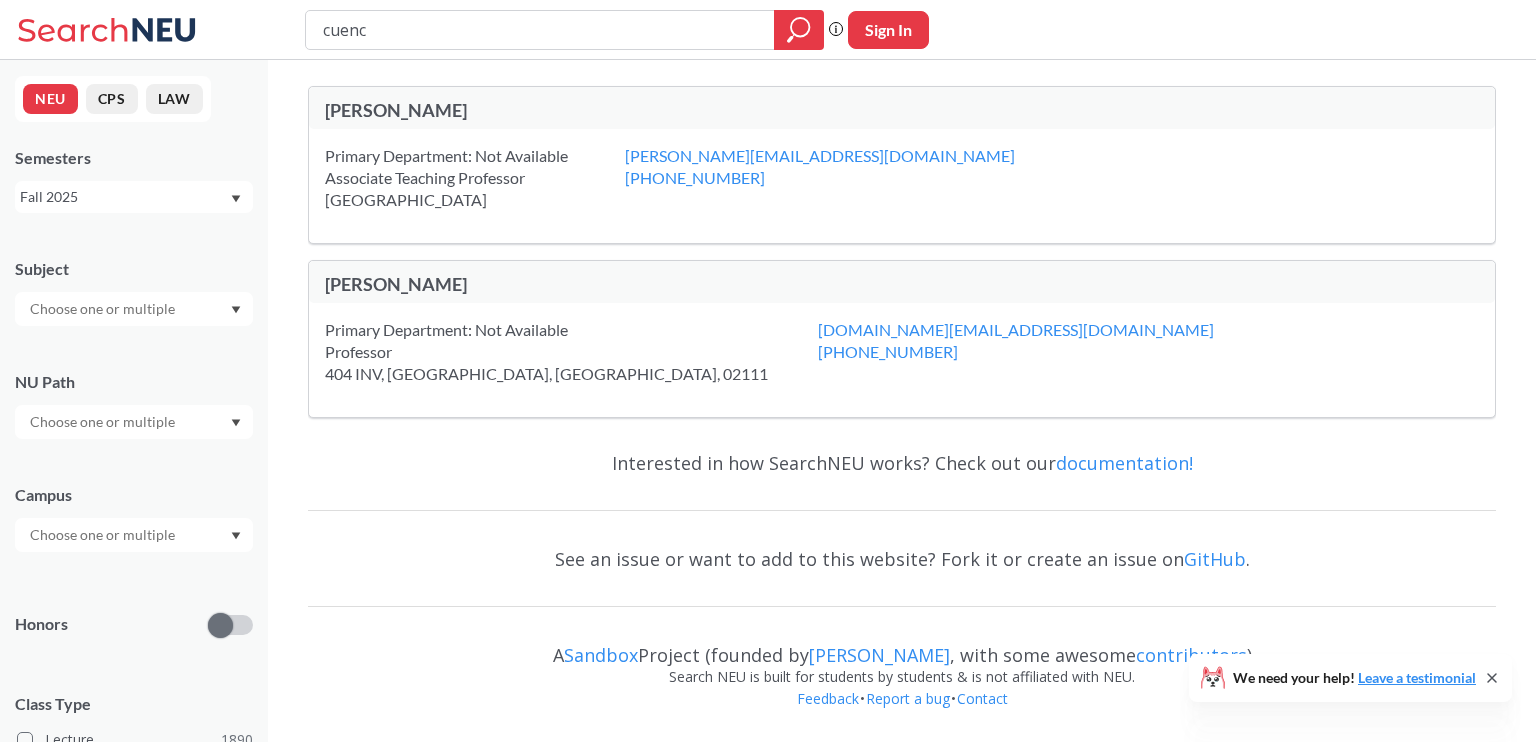 type on "[GEOGRAPHIC_DATA]" 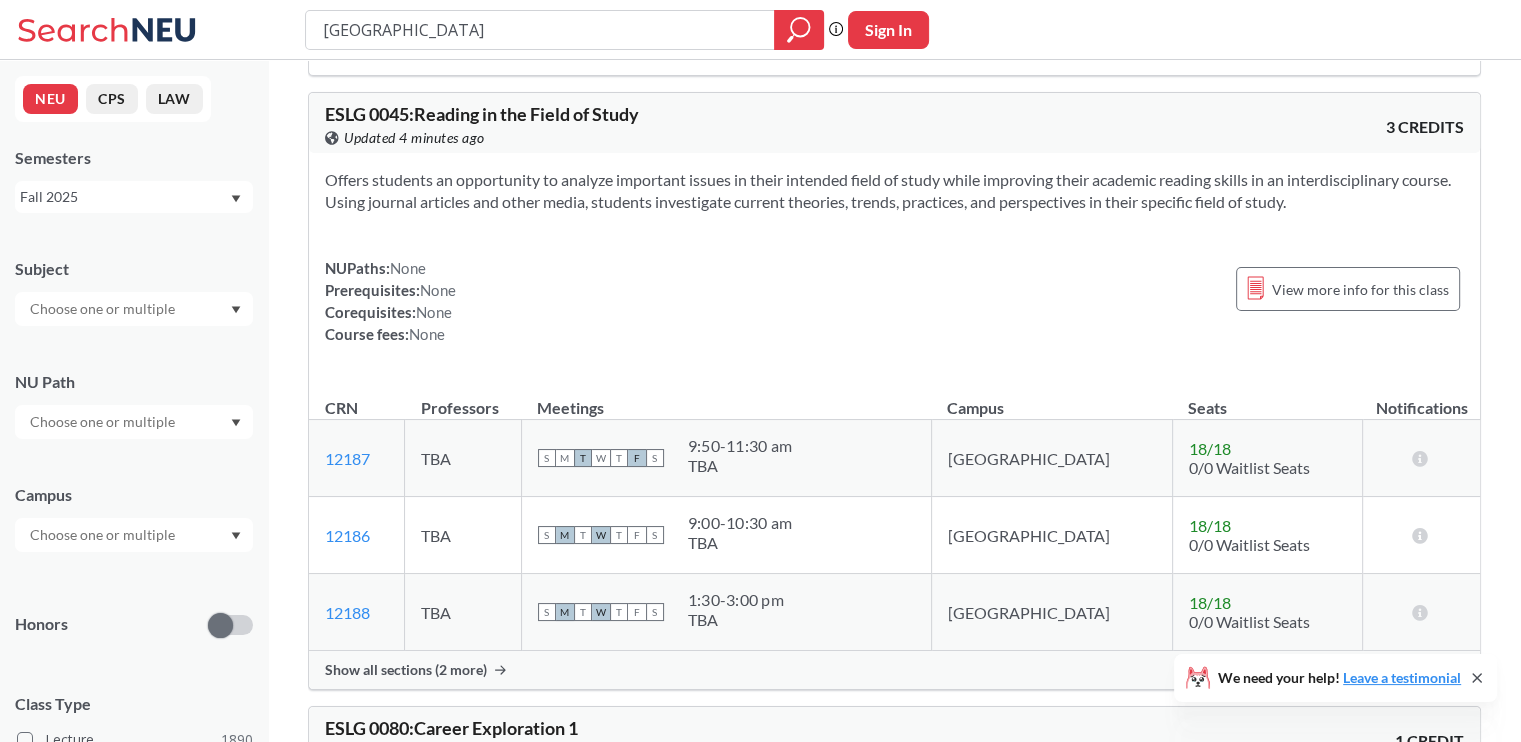 scroll, scrollTop: 200, scrollLeft: 0, axis: vertical 